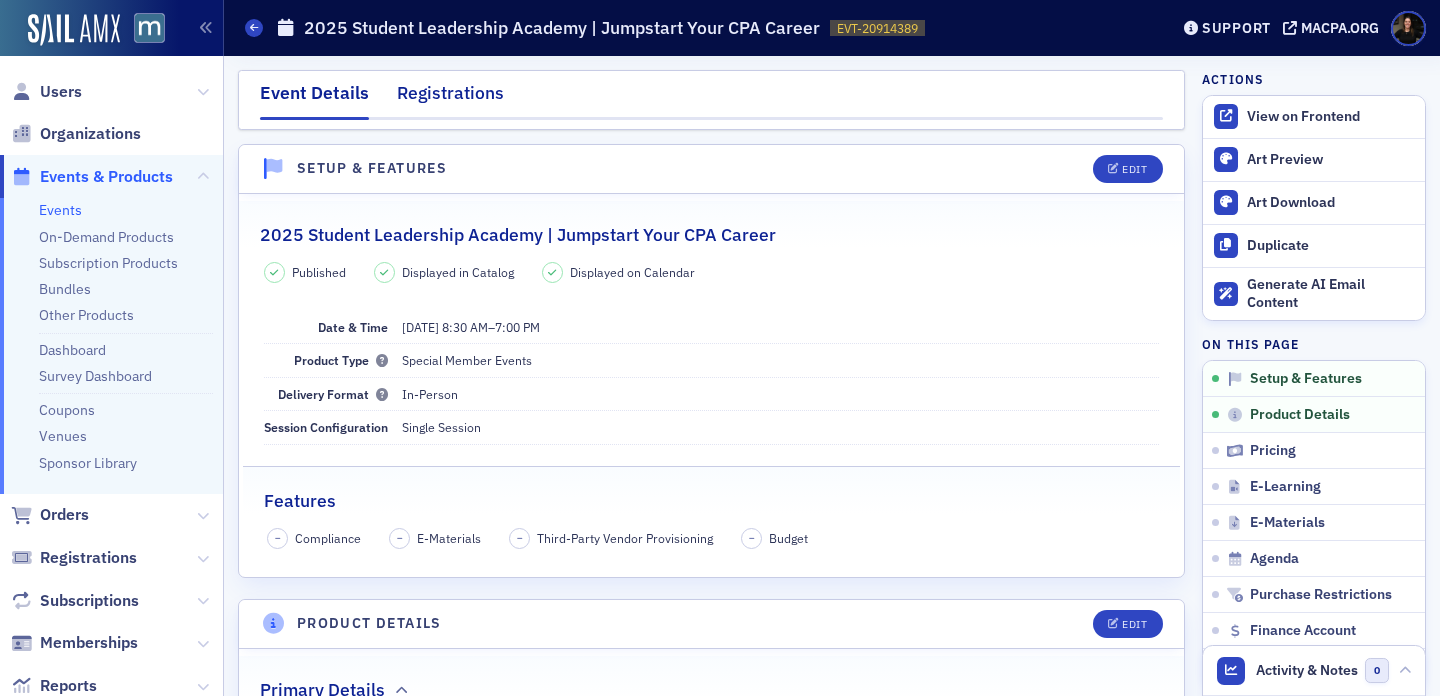 scroll, scrollTop: 0, scrollLeft: 0, axis: both 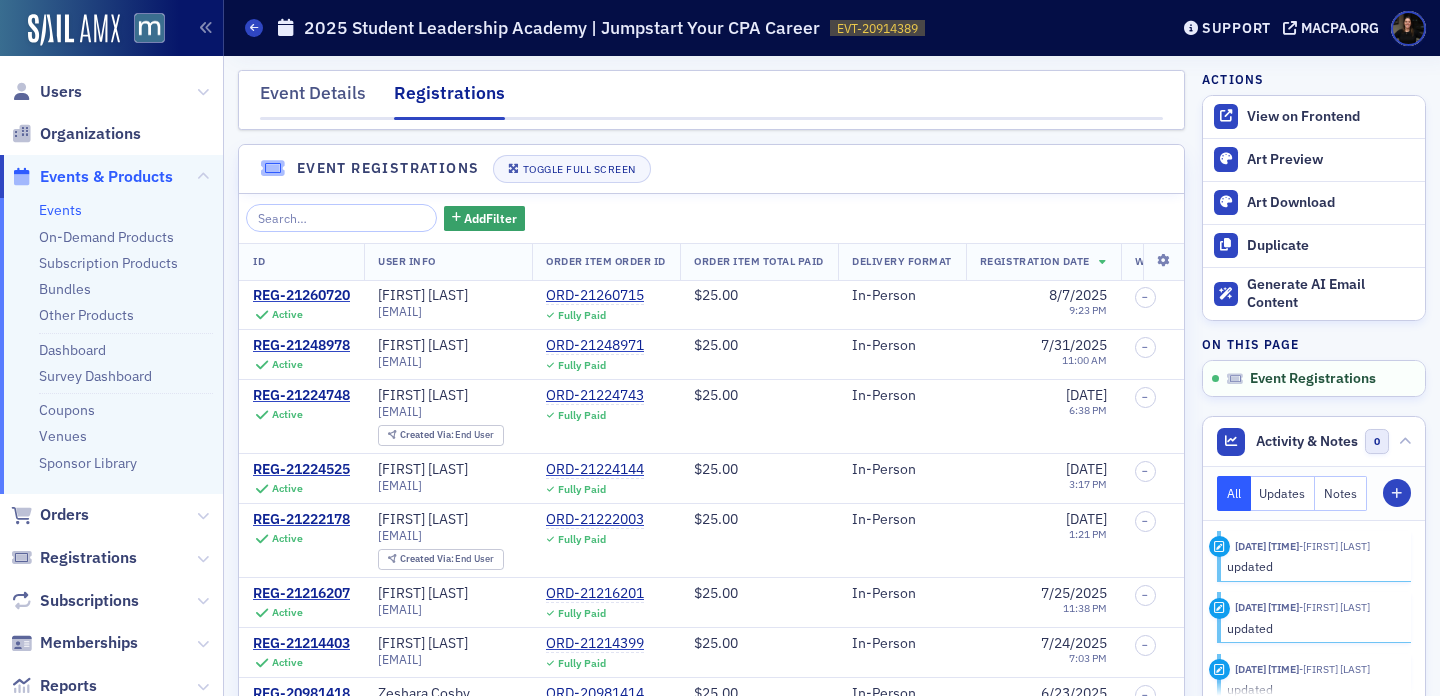 click on "Event Registrations Toggle Full Screen" 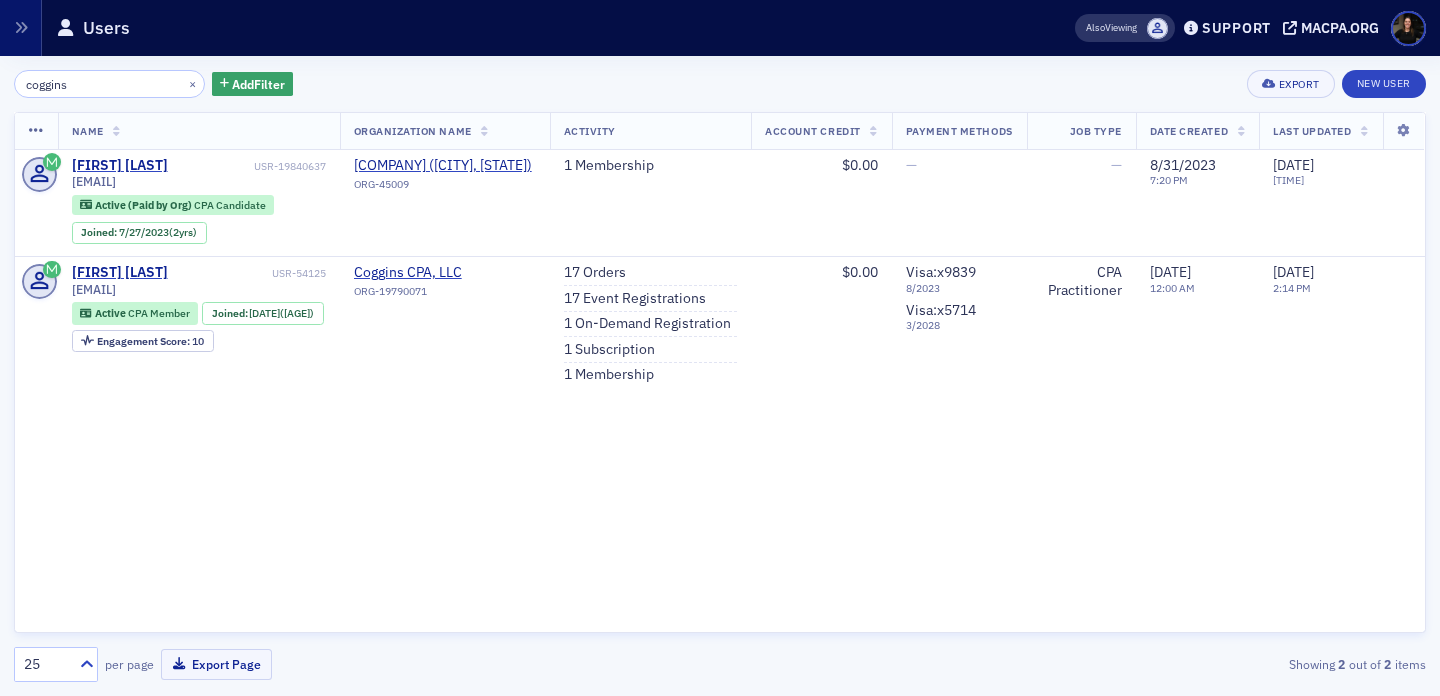scroll, scrollTop: 0, scrollLeft: 0, axis: both 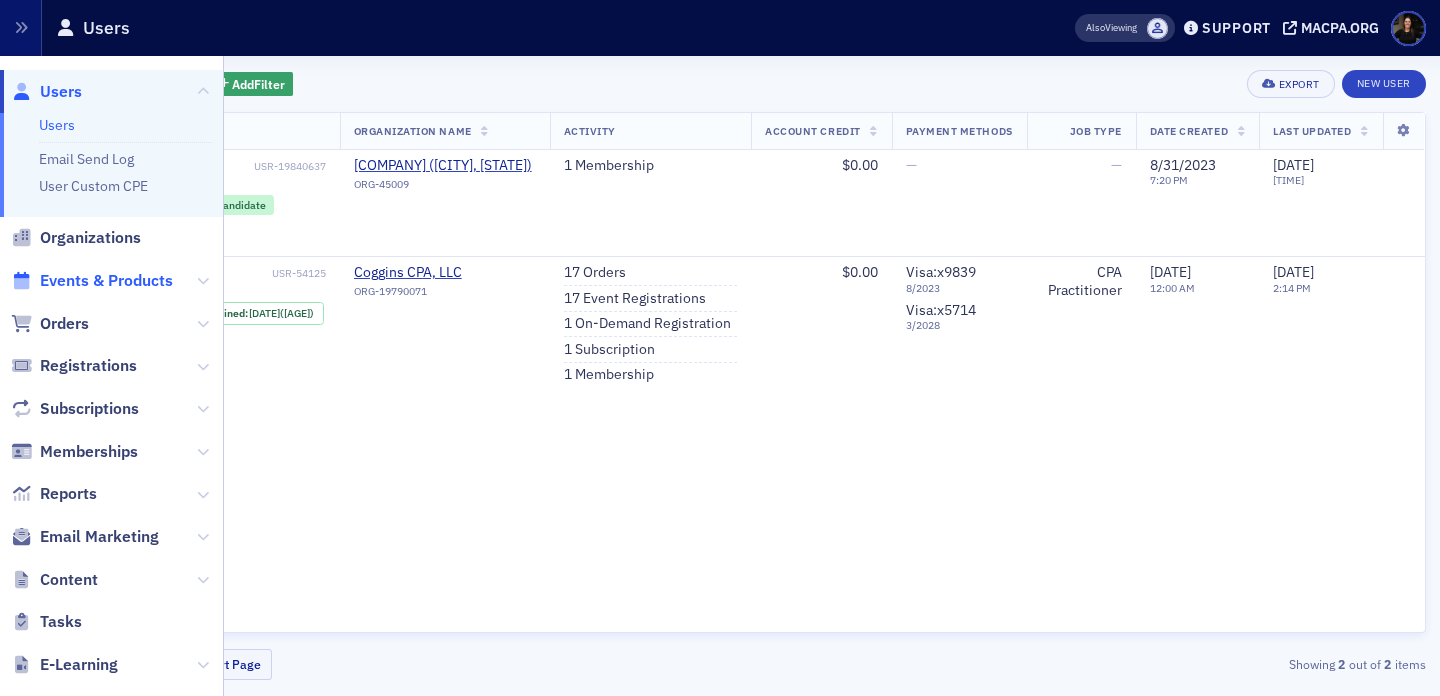 click on "Events & Products" 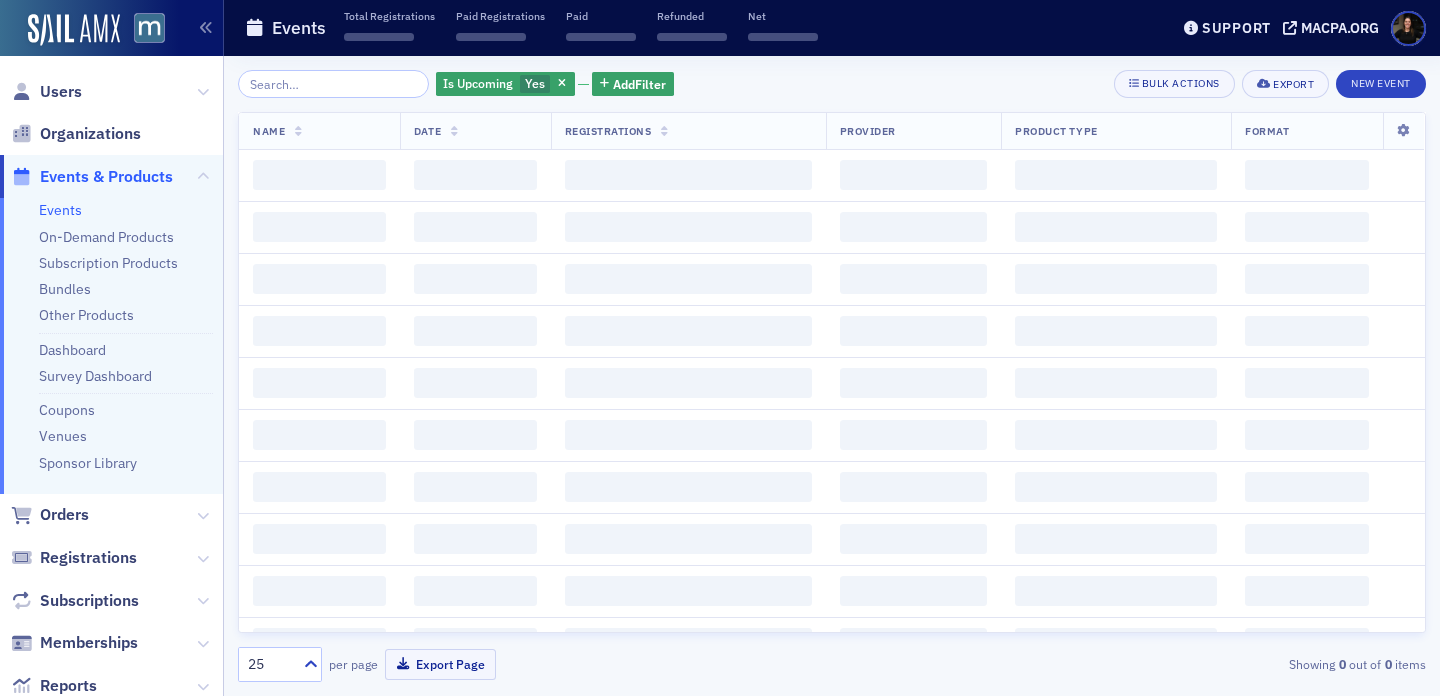 scroll, scrollTop: 0, scrollLeft: 0, axis: both 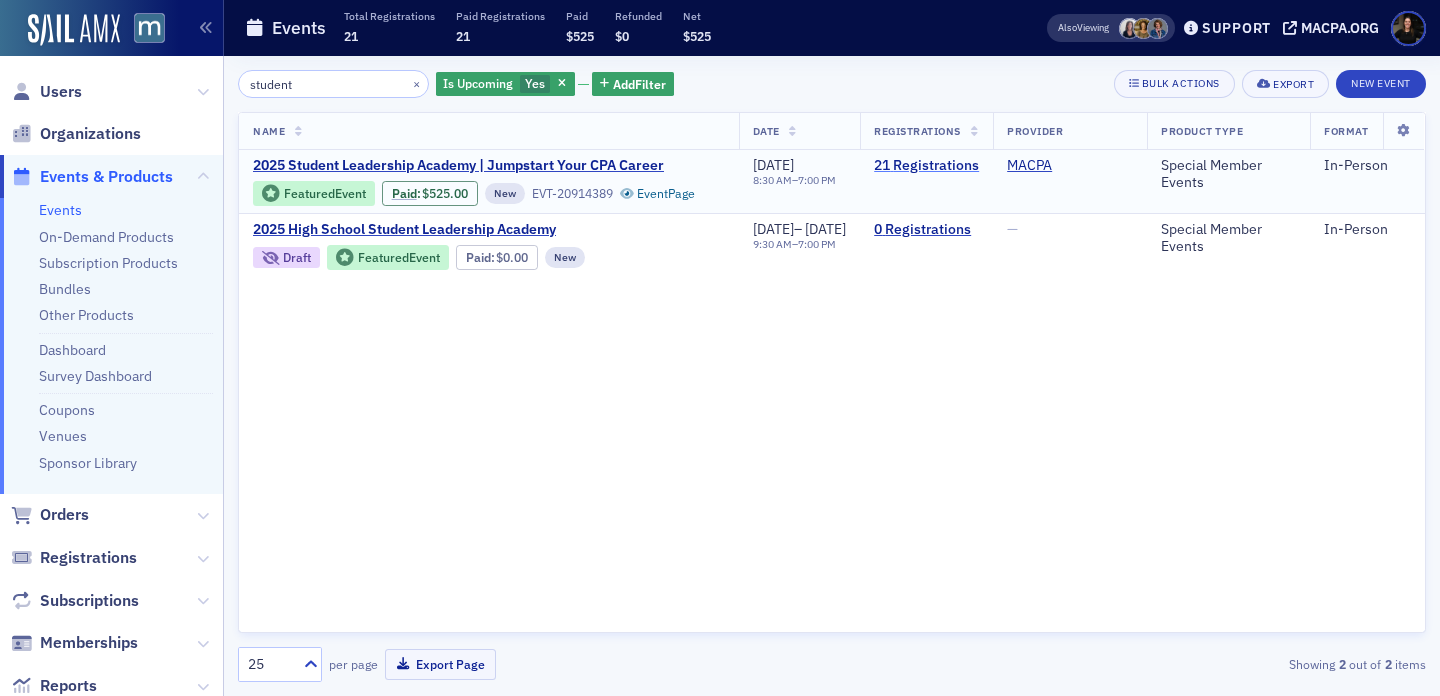 type on "student" 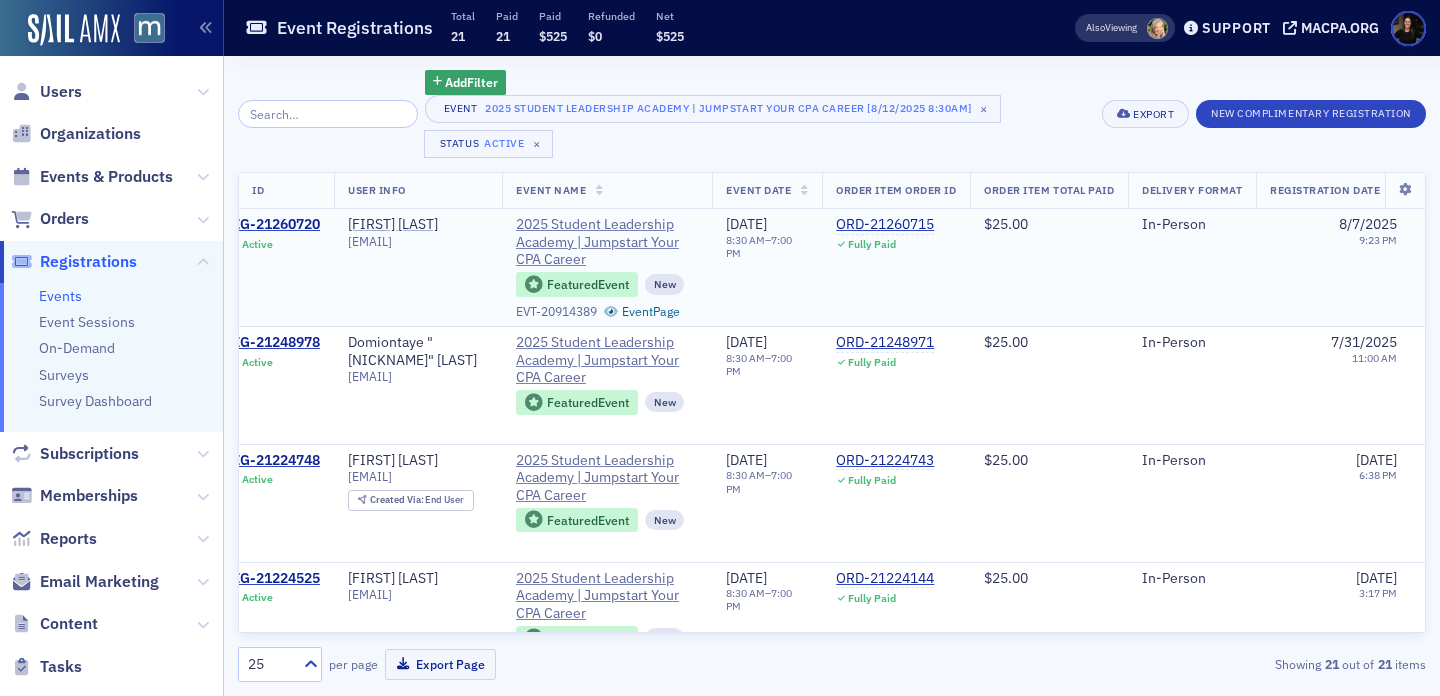 scroll, scrollTop: 0, scrollLeft: 25, axis: horizontal 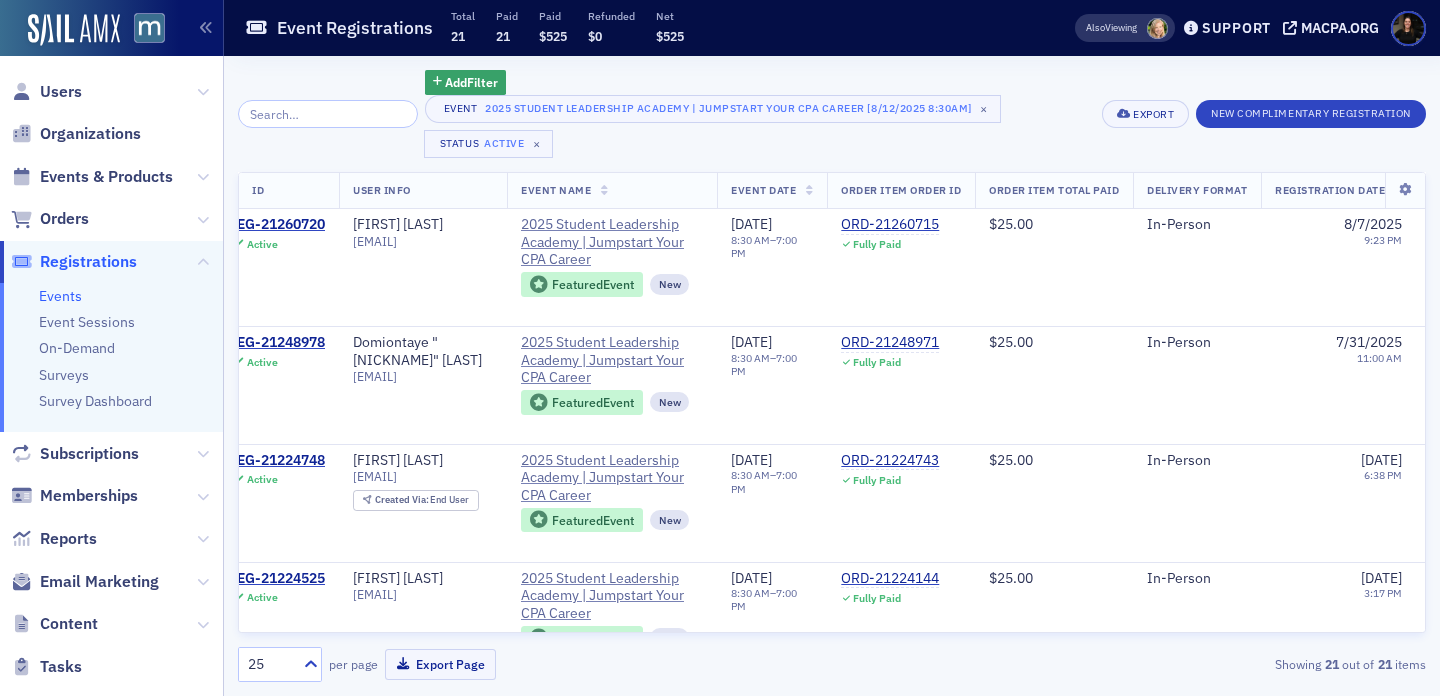 click 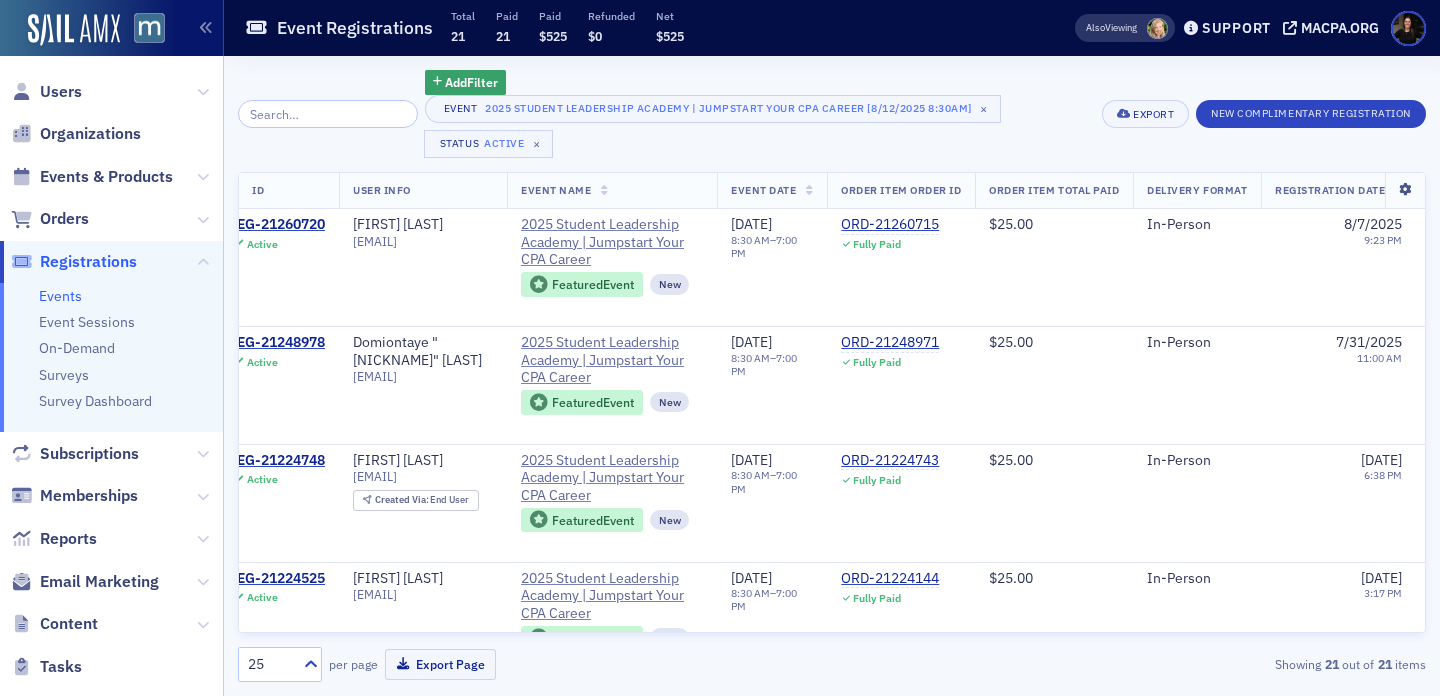 click 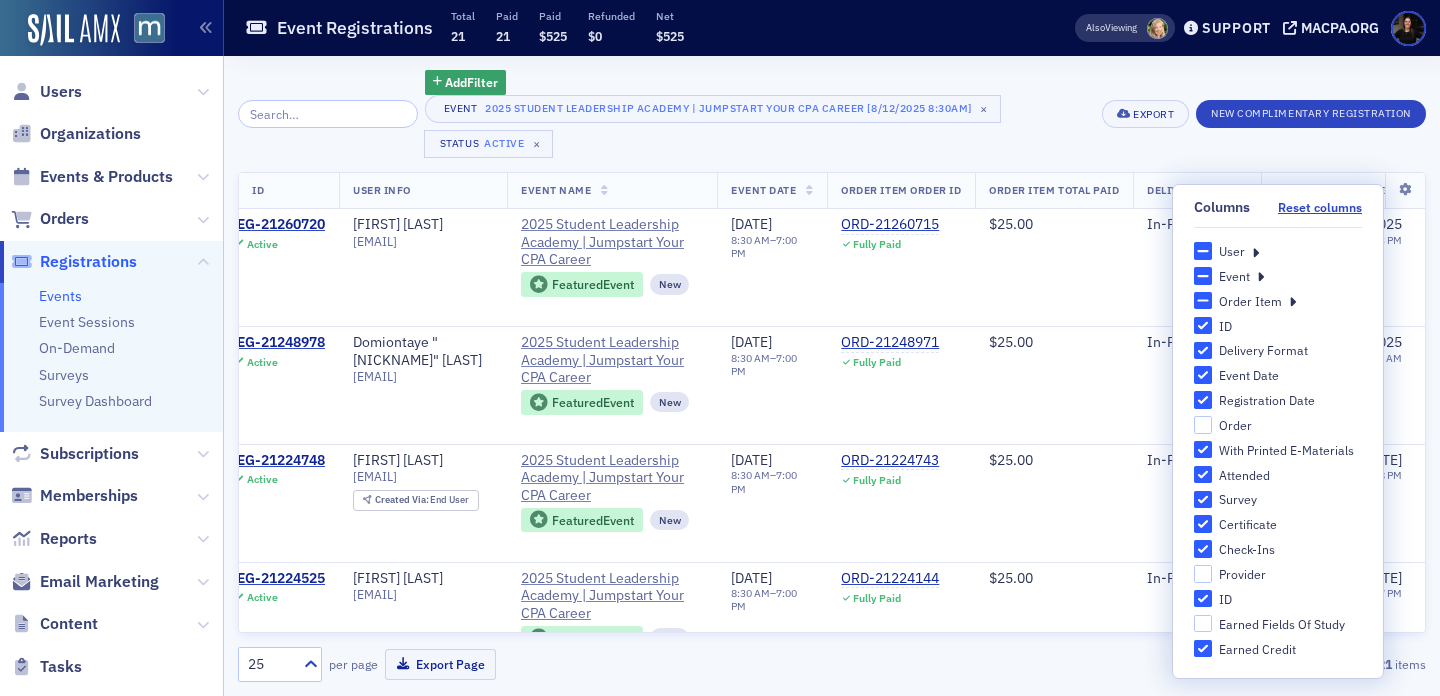 click at bounding box center (1255, 251) 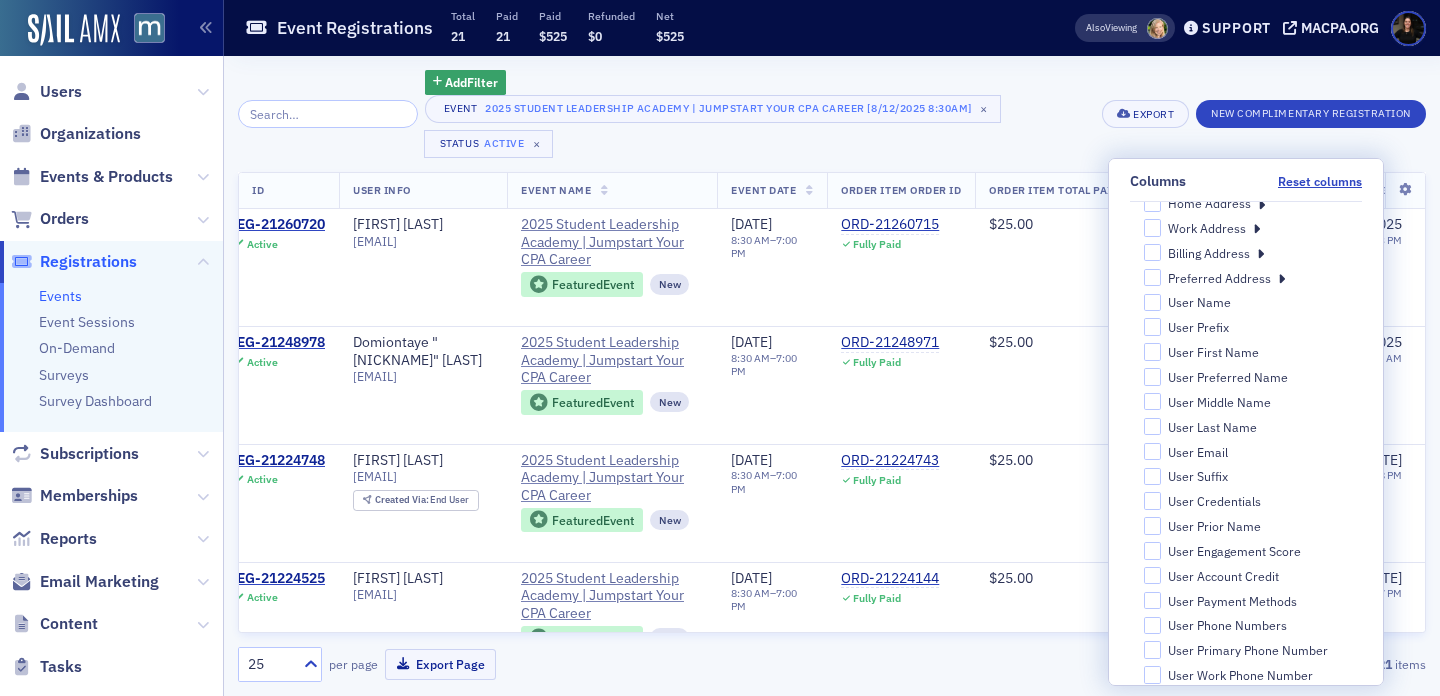 scroll, scrollTop: 193, scrollLeft: 0, axis: vertical 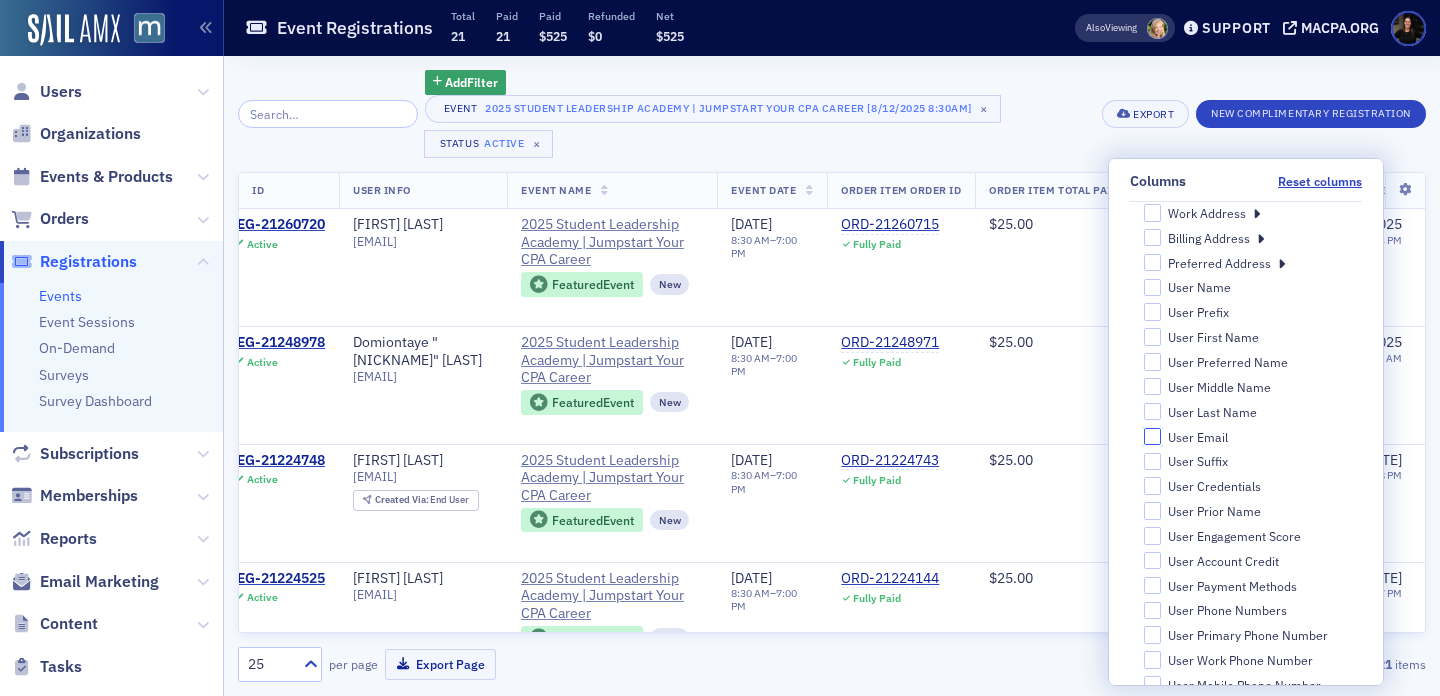 click on "User Email" at bounding box center (1153, 437) 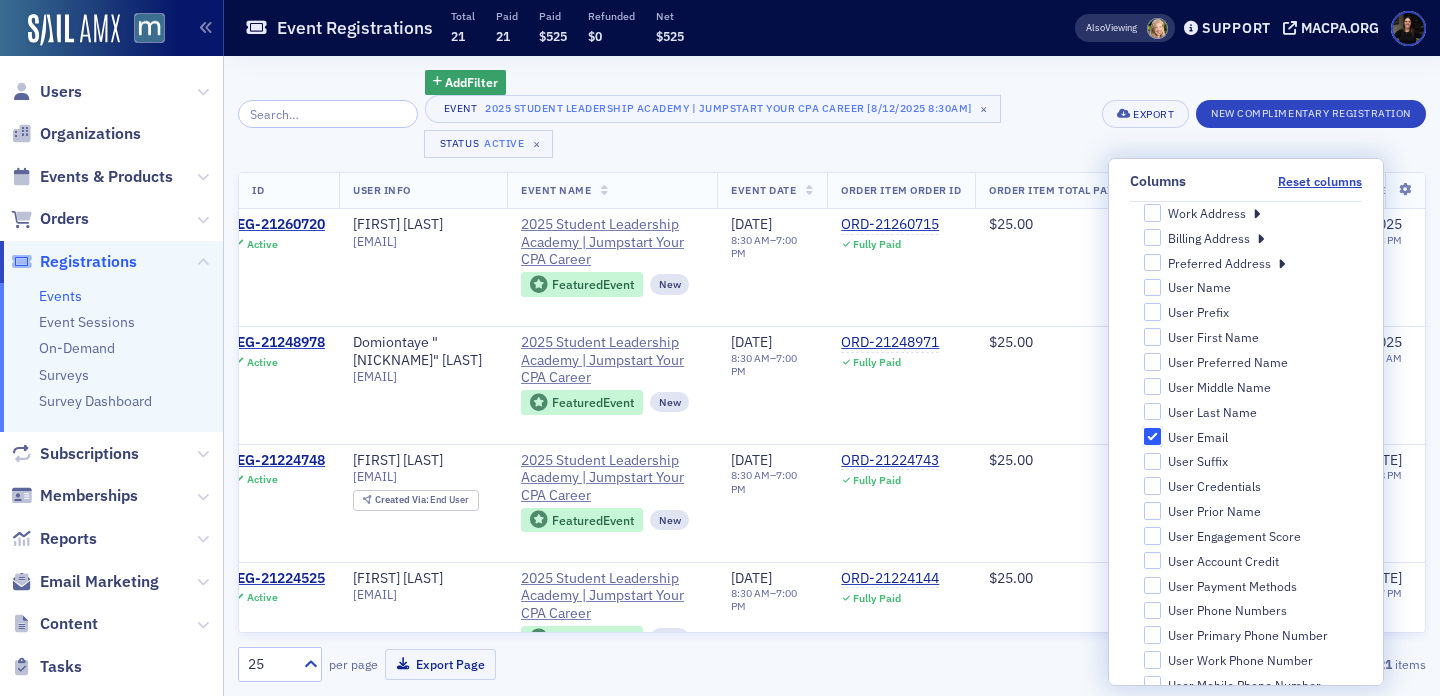 checkbox on "true" 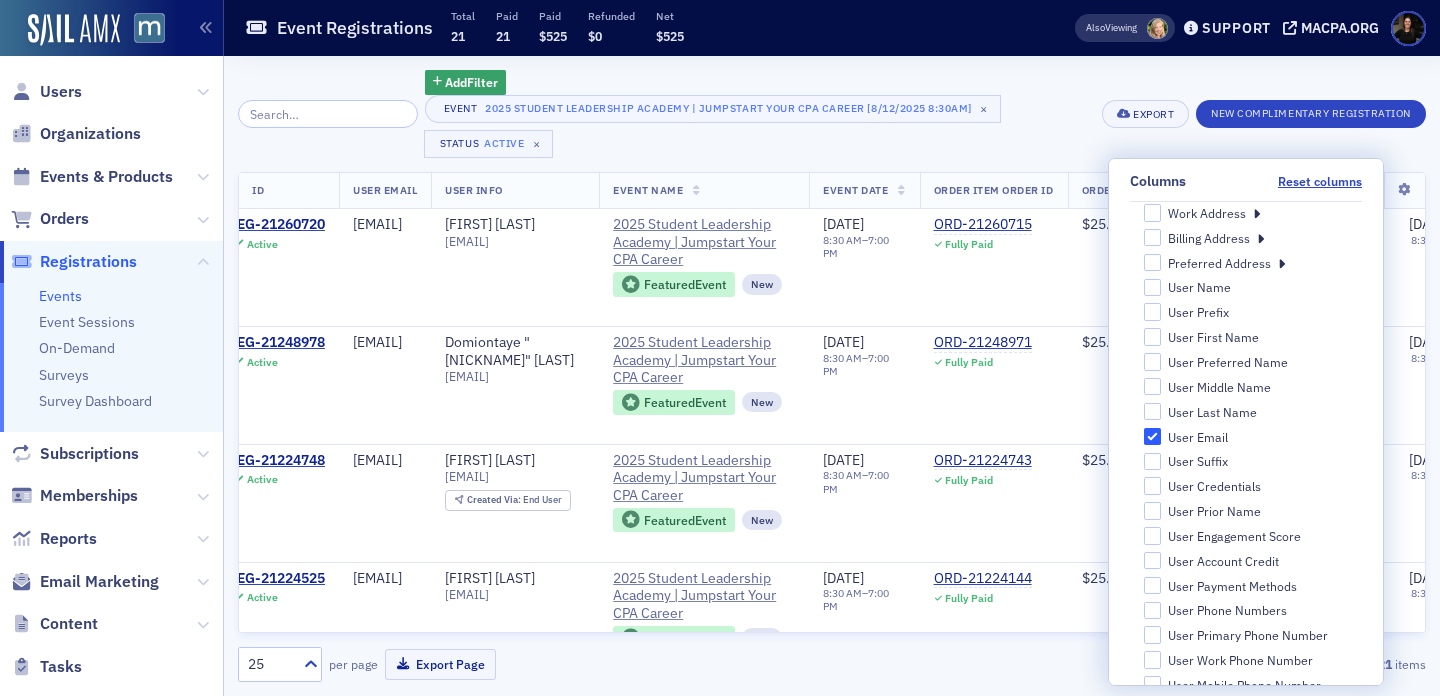 click on "Event 2025 Student Leadership Academy | Jumpstart Your CPA Career [8/12/2025 8:30am] × Status Active ×" 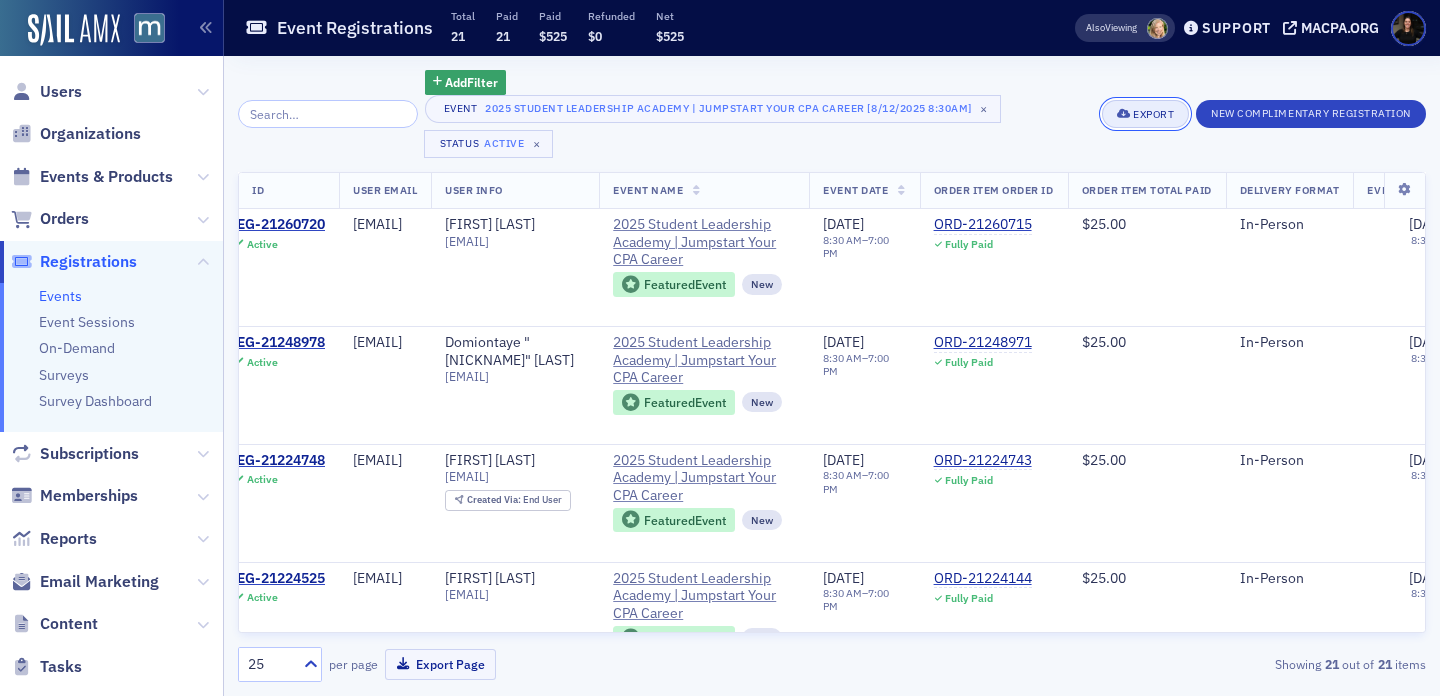 click on "Export" 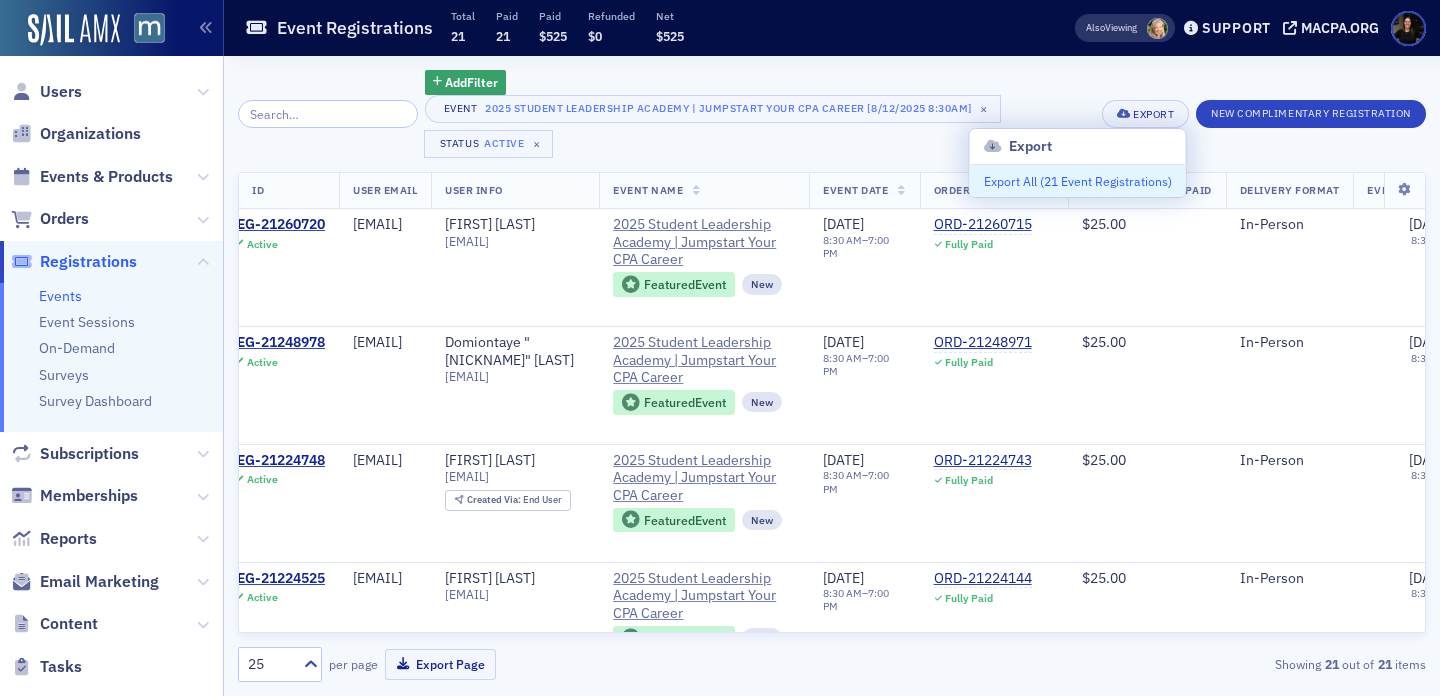 click on "Export All ( 21   Event Registrations )" at bounding box center (1078, 181) 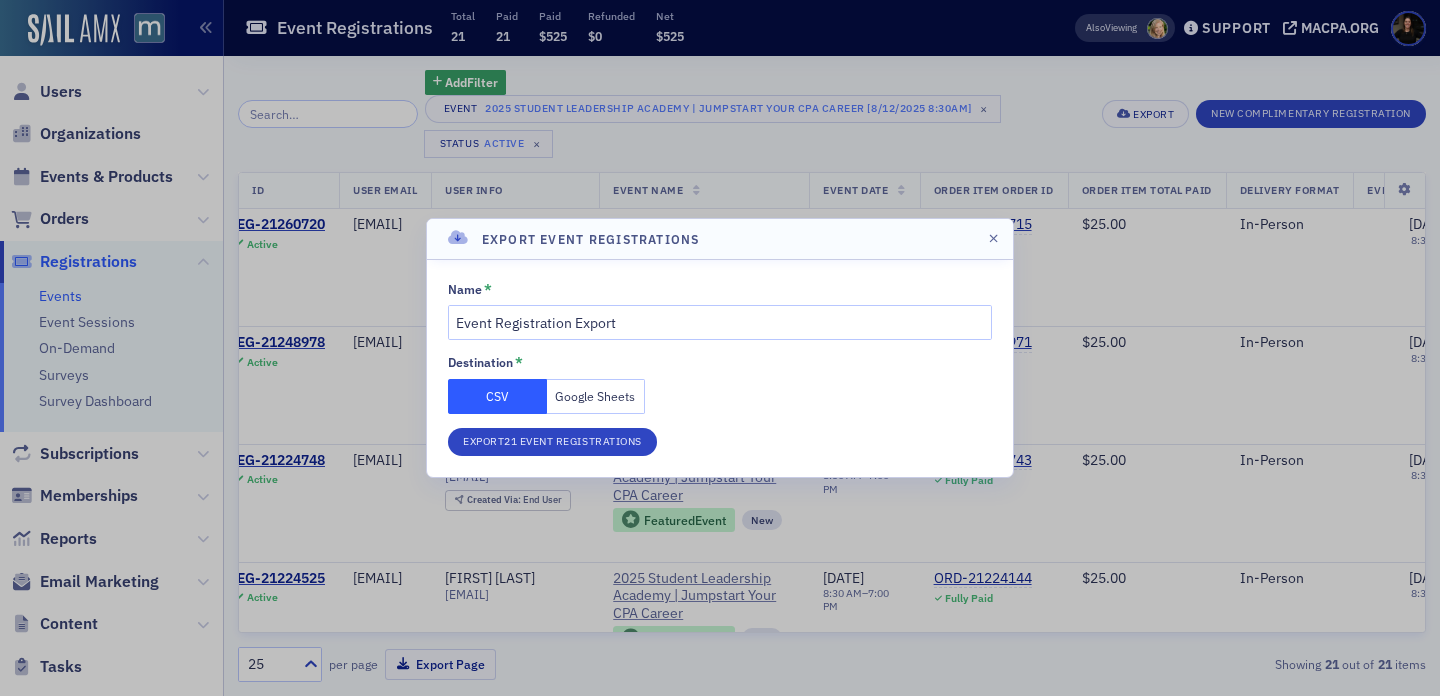 click on "Google Sheets" at bounding box center [596, 396] 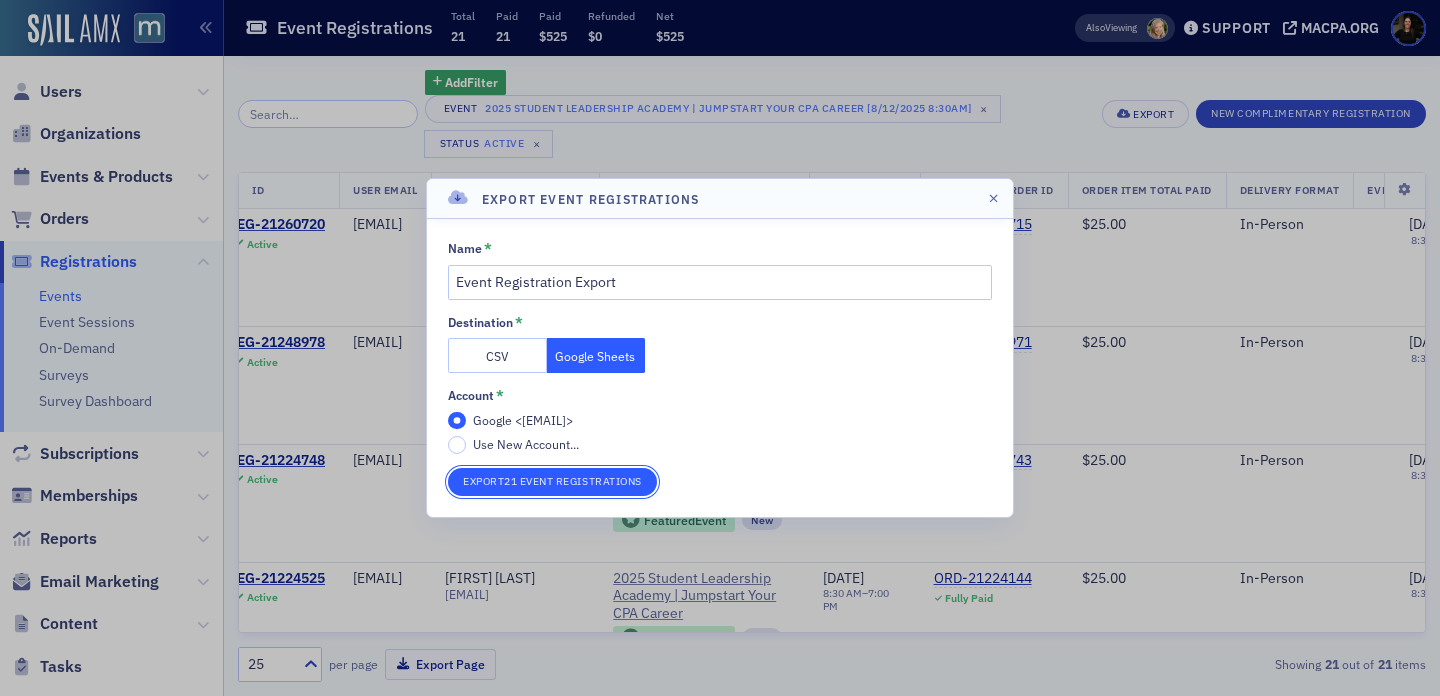 click on "Export  21   Event Registrations" at bounding box center [552, 482] 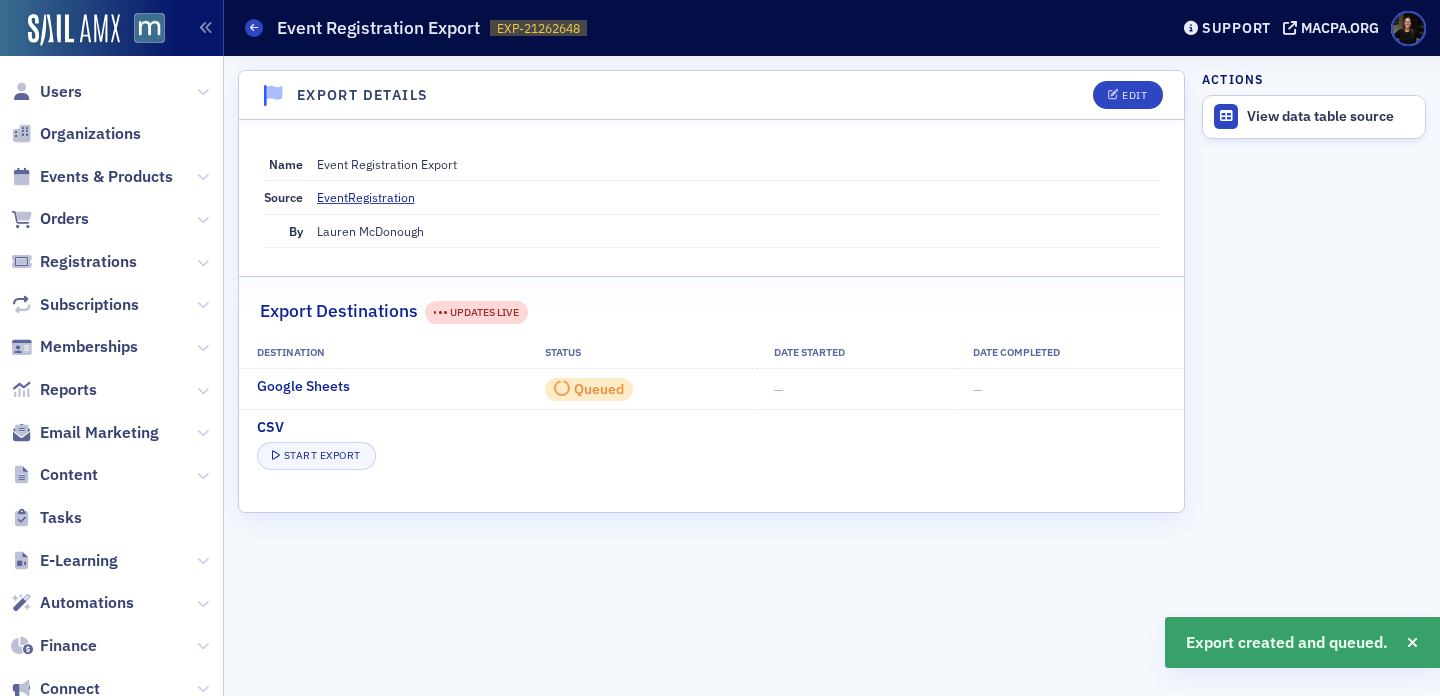 scroll, scrollTop: 0, scrollLeft: 0, axis: both 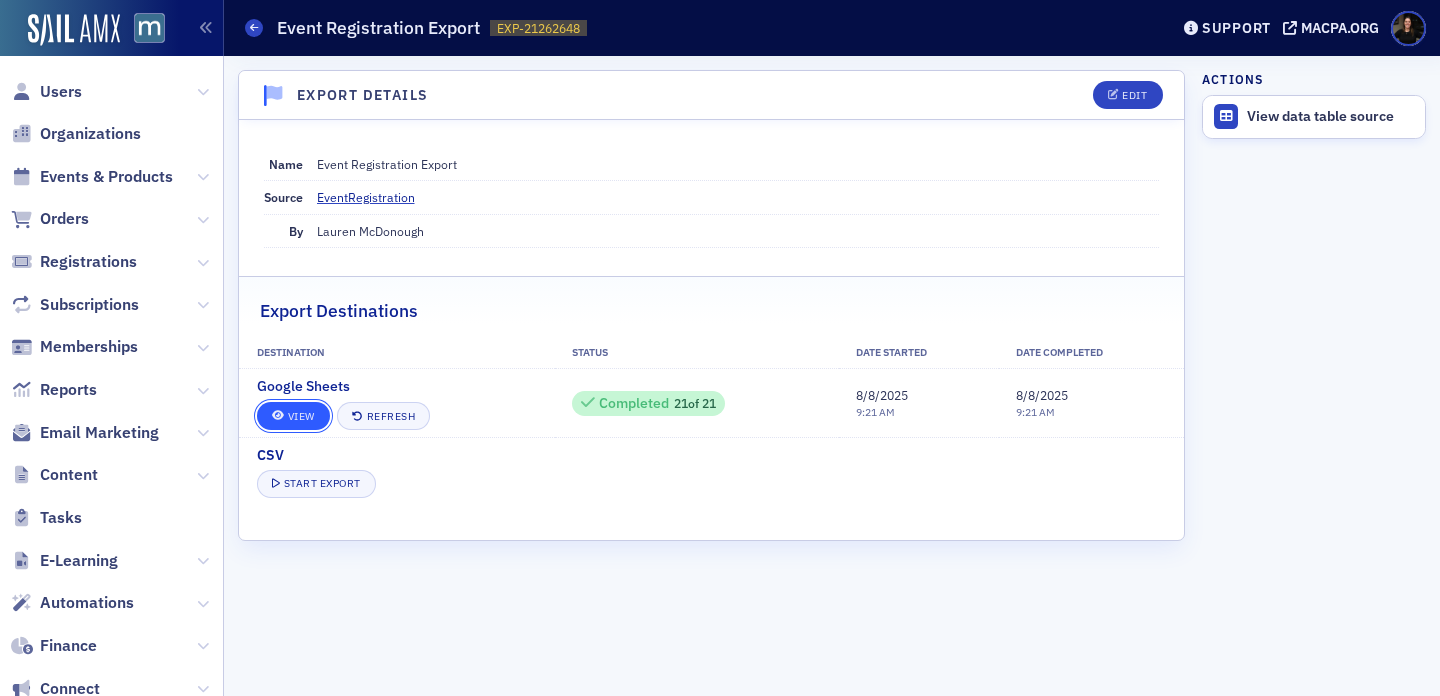 click 